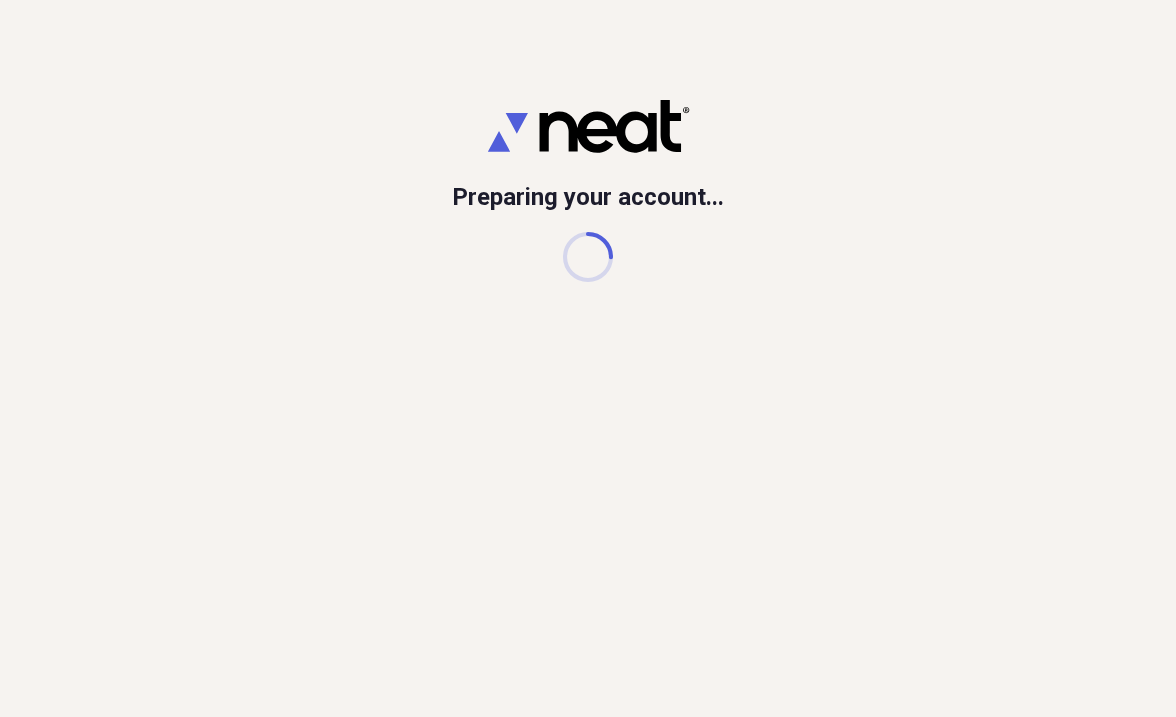 scroll, scrollTop: 0, scrollLeft: 0, axis: both 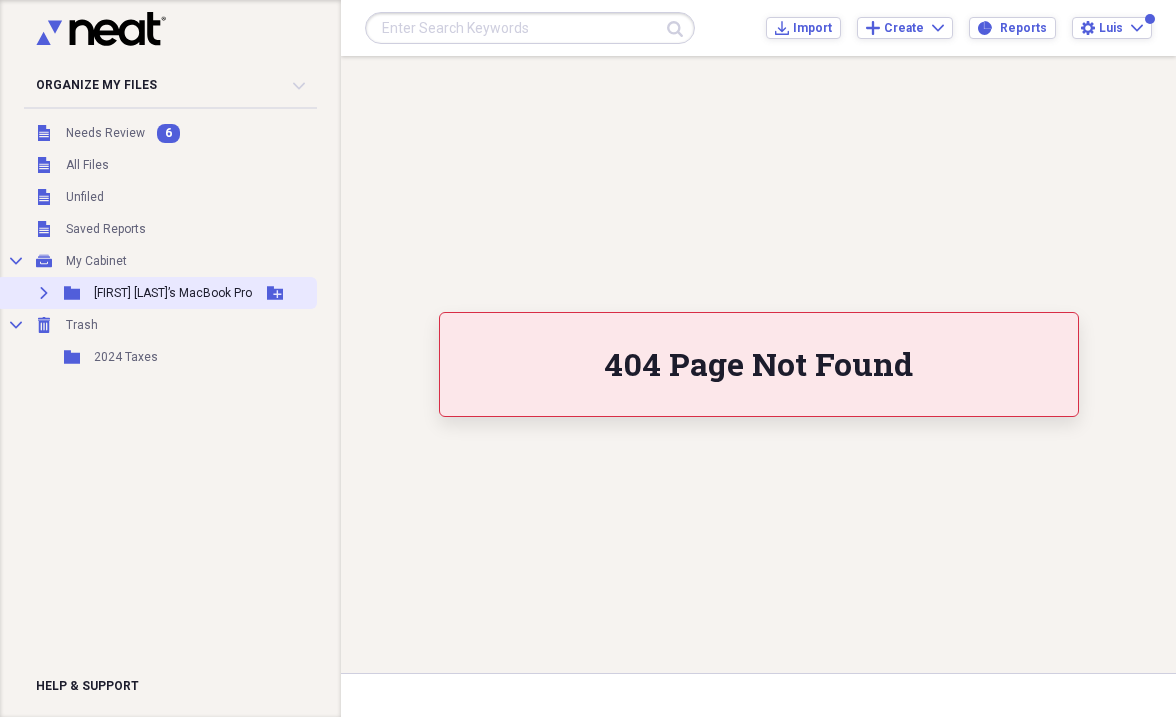 click on "[FIRST] [LAST]’s MacBook Pro" at bounding box center [173, 293] 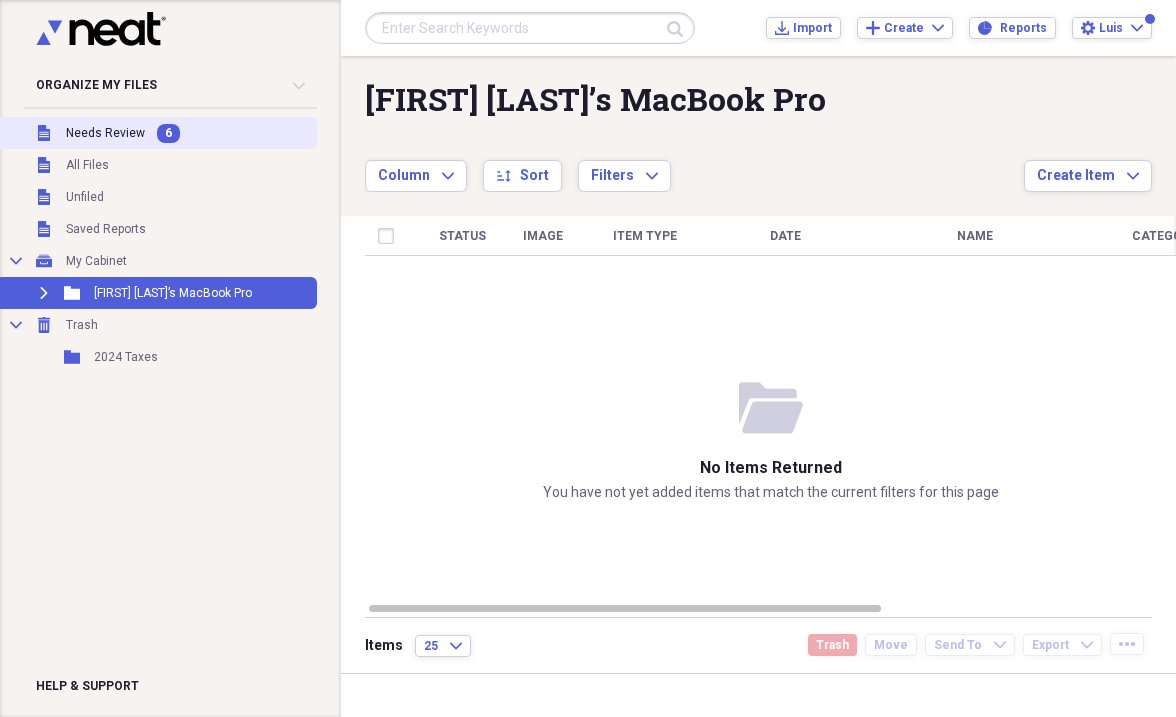 click on "Needs Review" at bounding box center [105, 133] 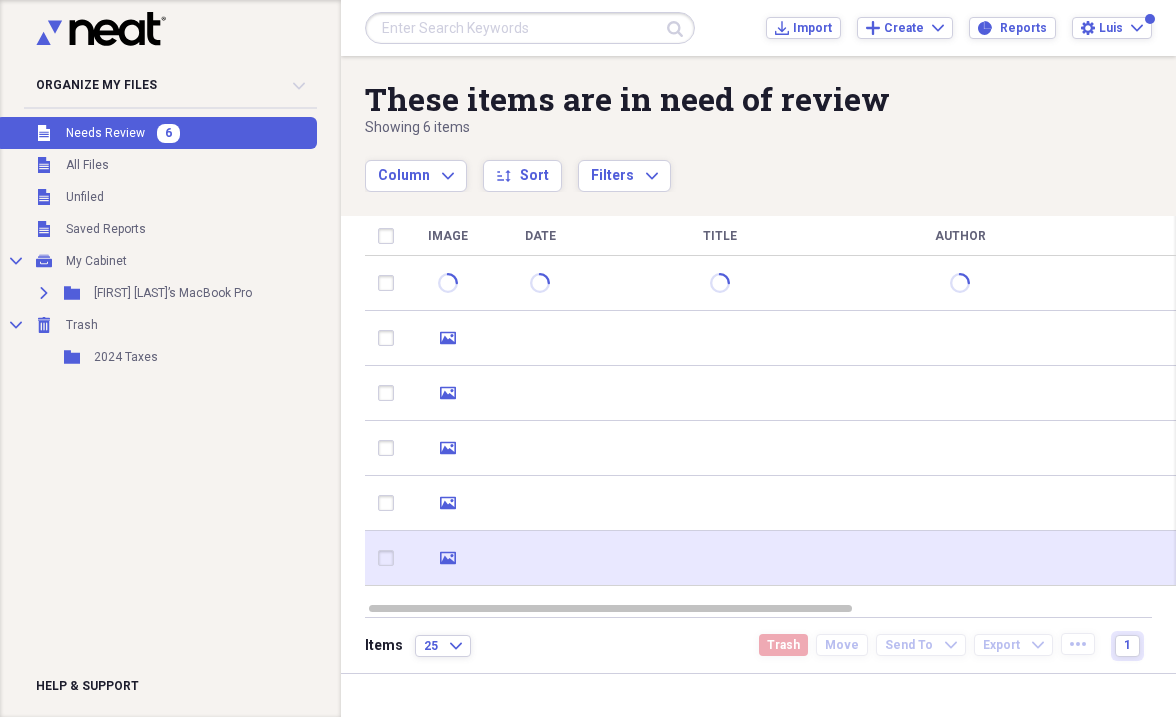 click at bounding box center [540, 558] 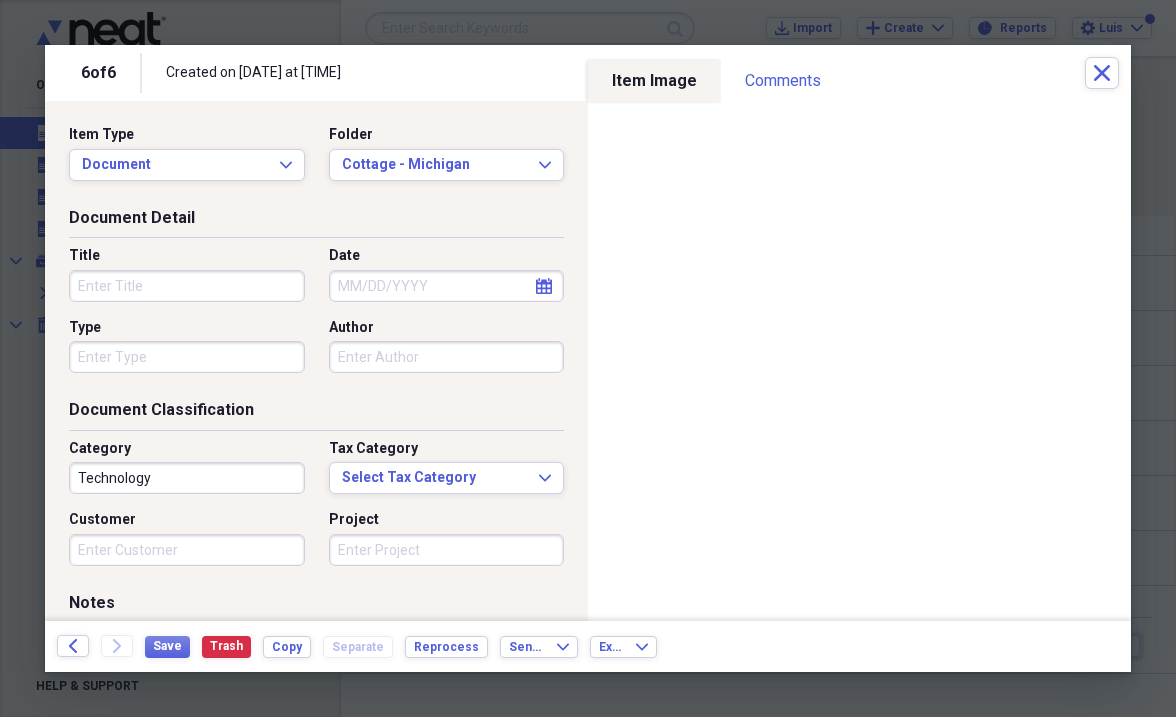 click on "Title" at bounding box center (187, 286) 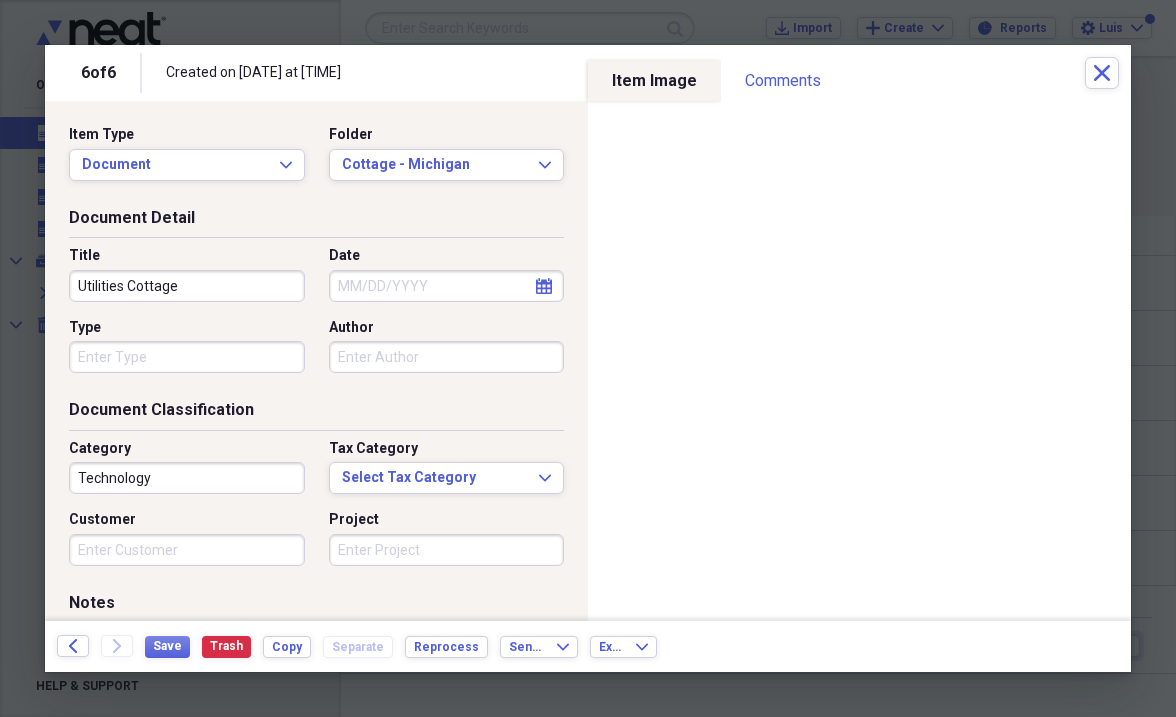 type on "Utilities Cottage" 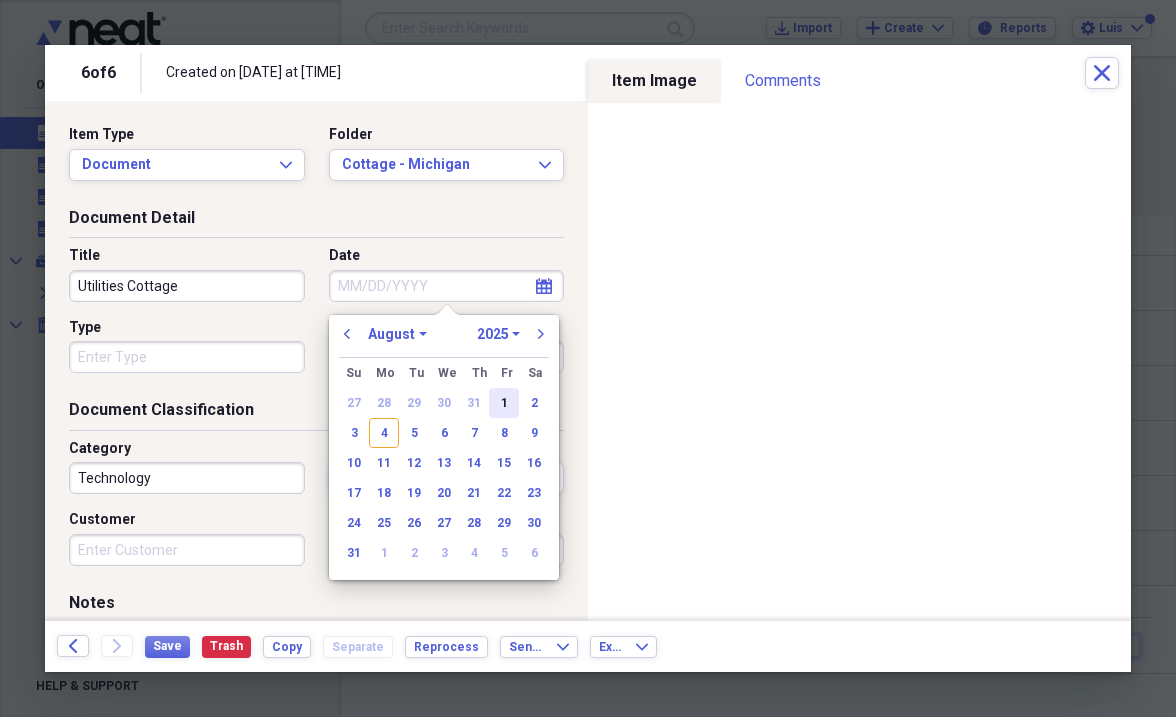click on "1" at bounding box center [504, 403] 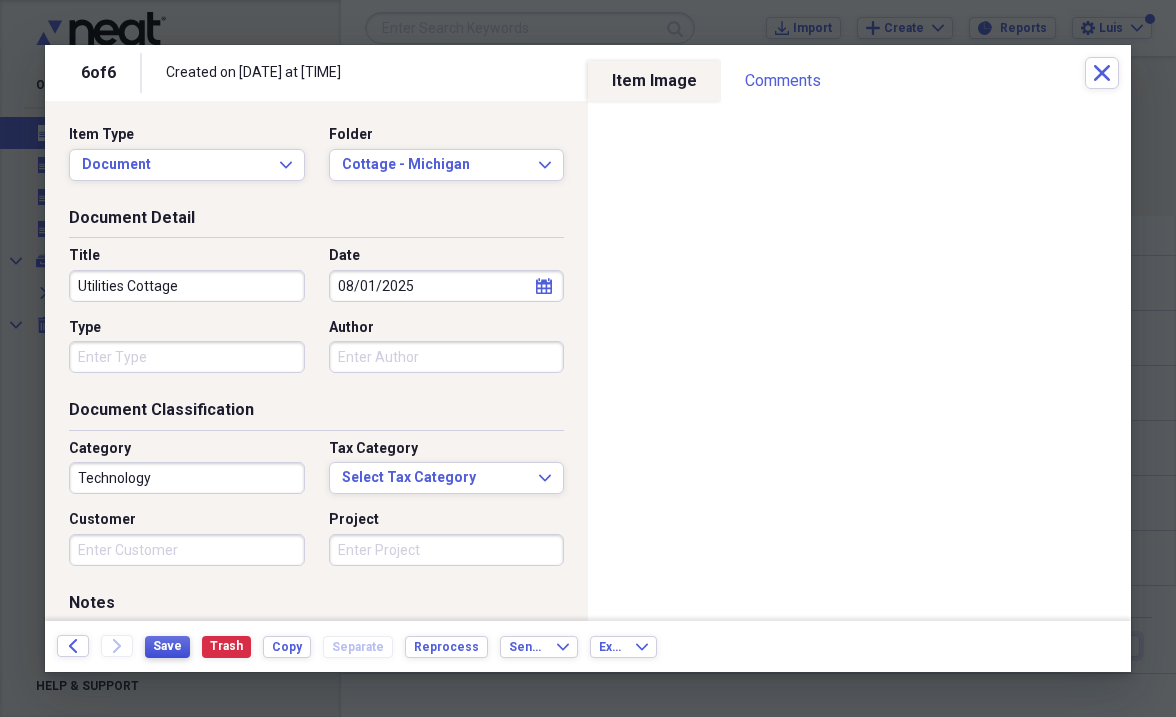 click on "Save" at bounding box center [167, 646] 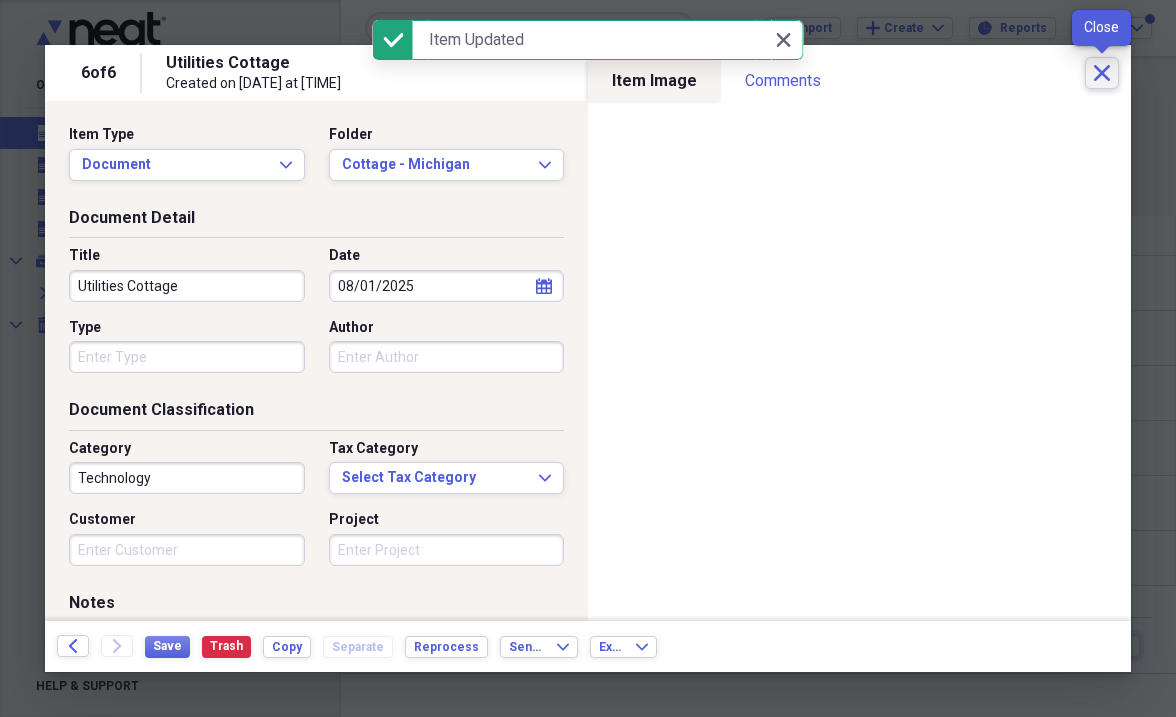 click on "Close" 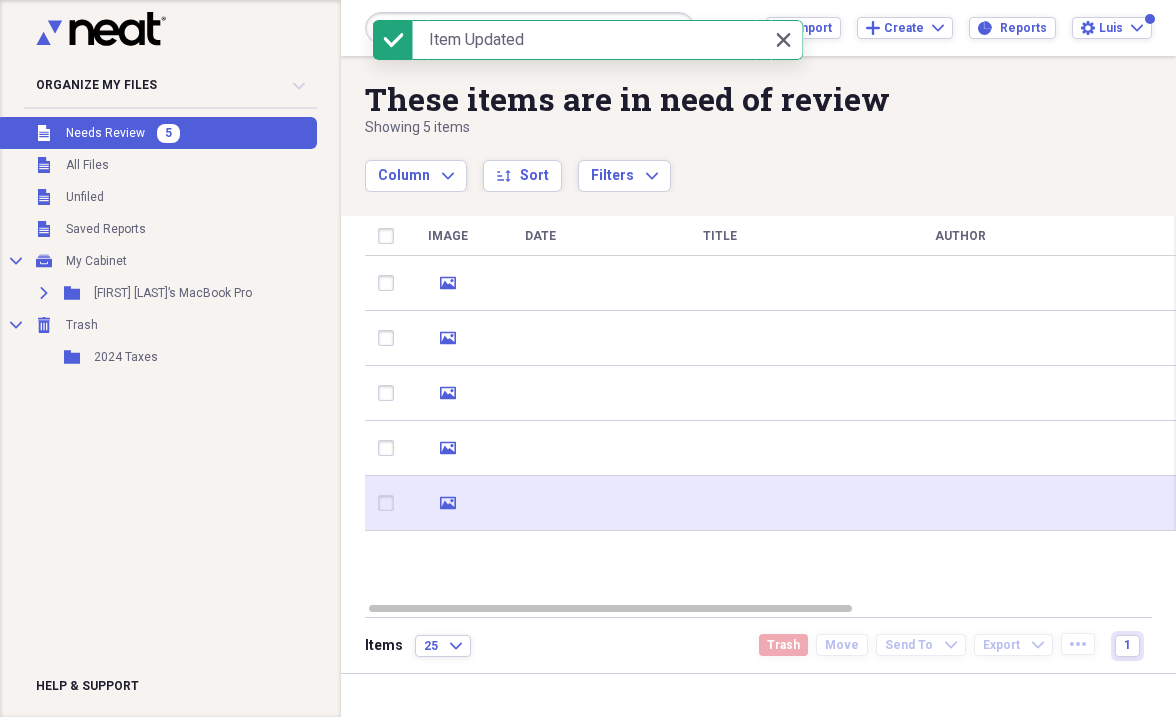 click at bounding box center [540, 503] 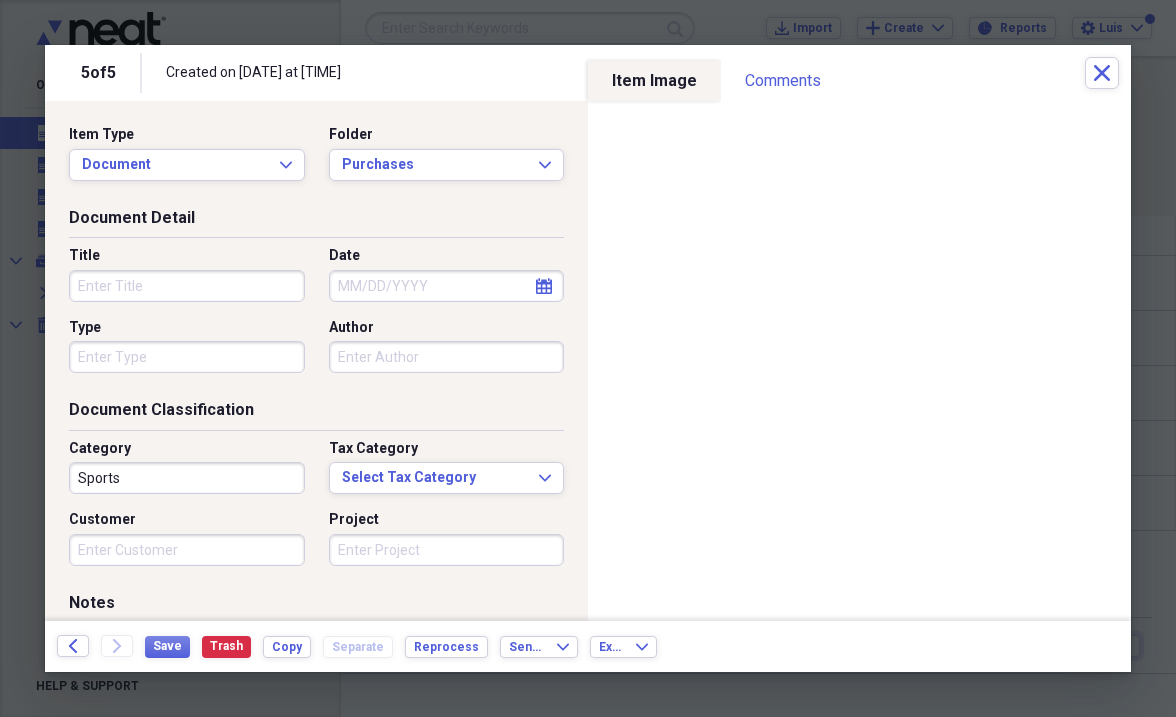 click on "Title" at bounding box center (187, 286) 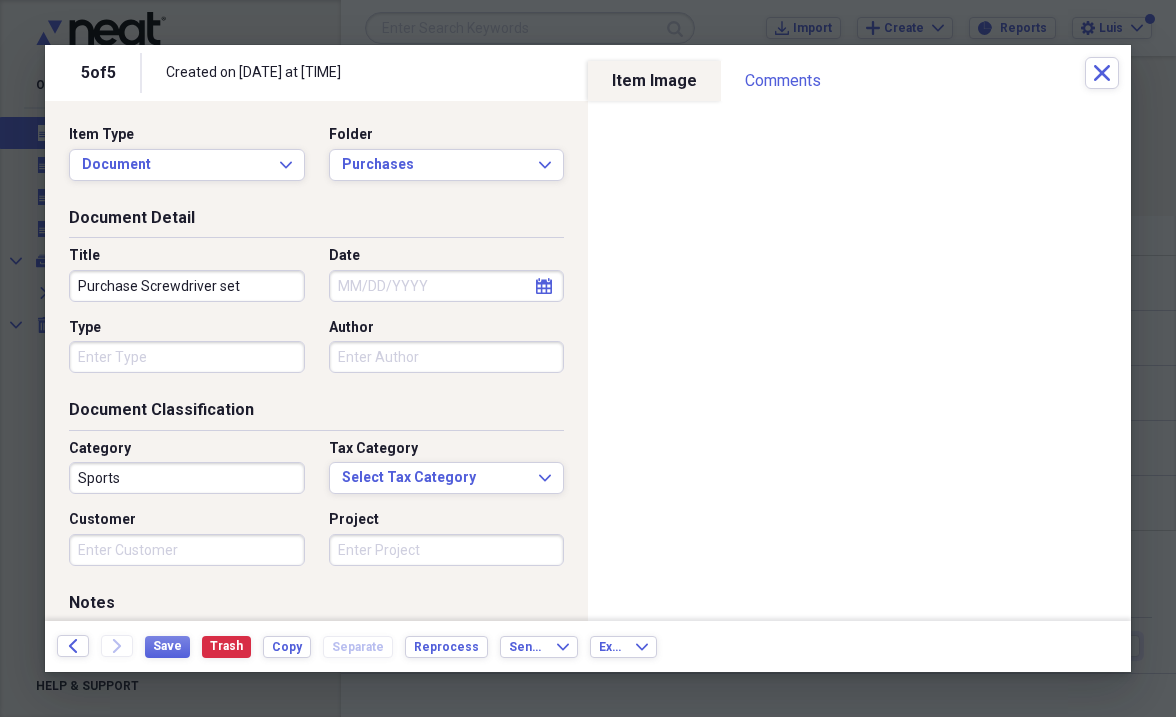 type on "Purchase Screwdriver set" 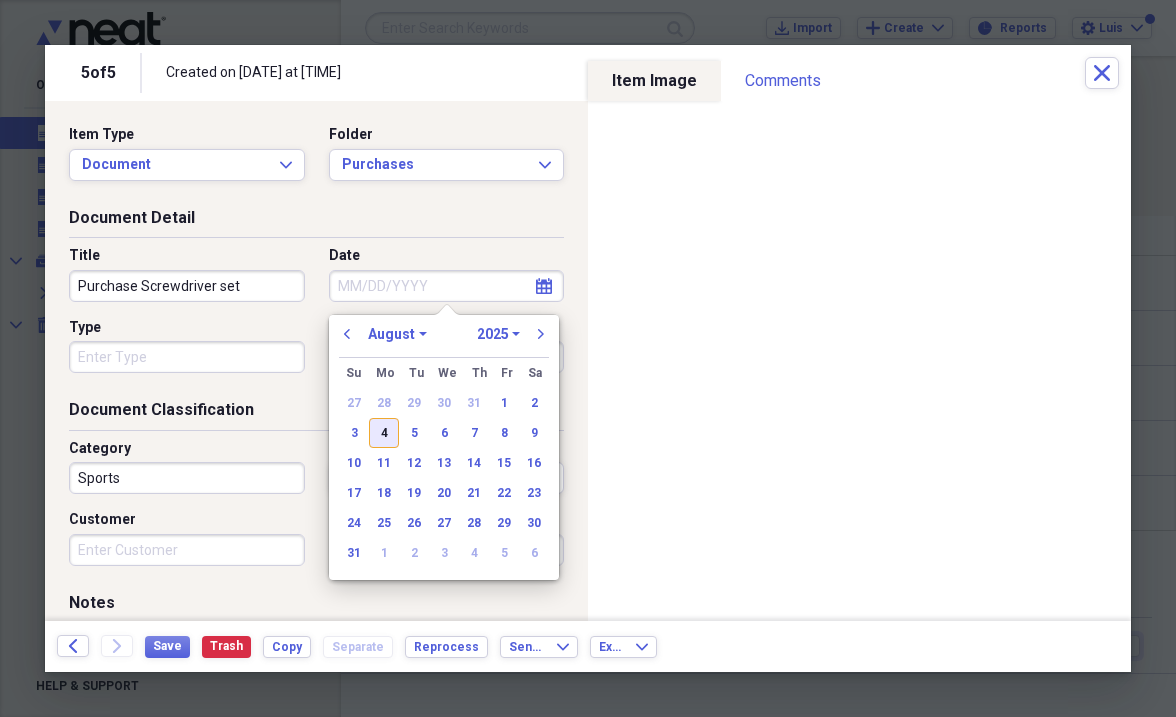 click on "4" at bounding box center (384, 433) 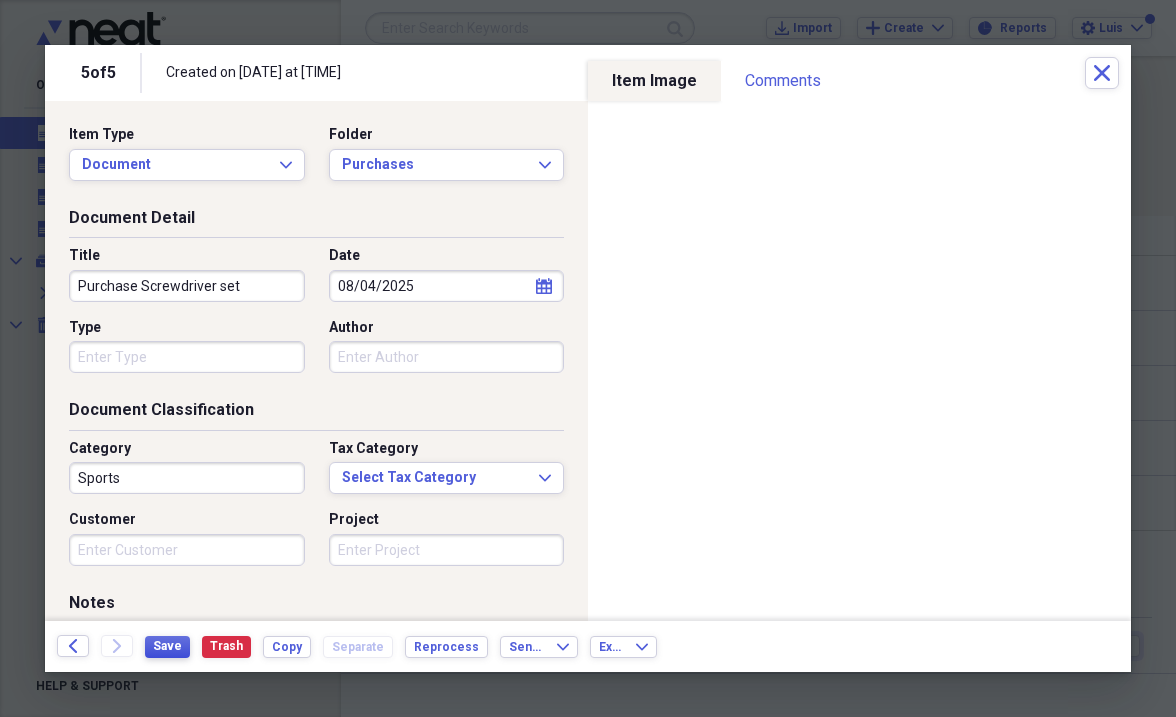 click on "Save" at bounding box center (167, 646) 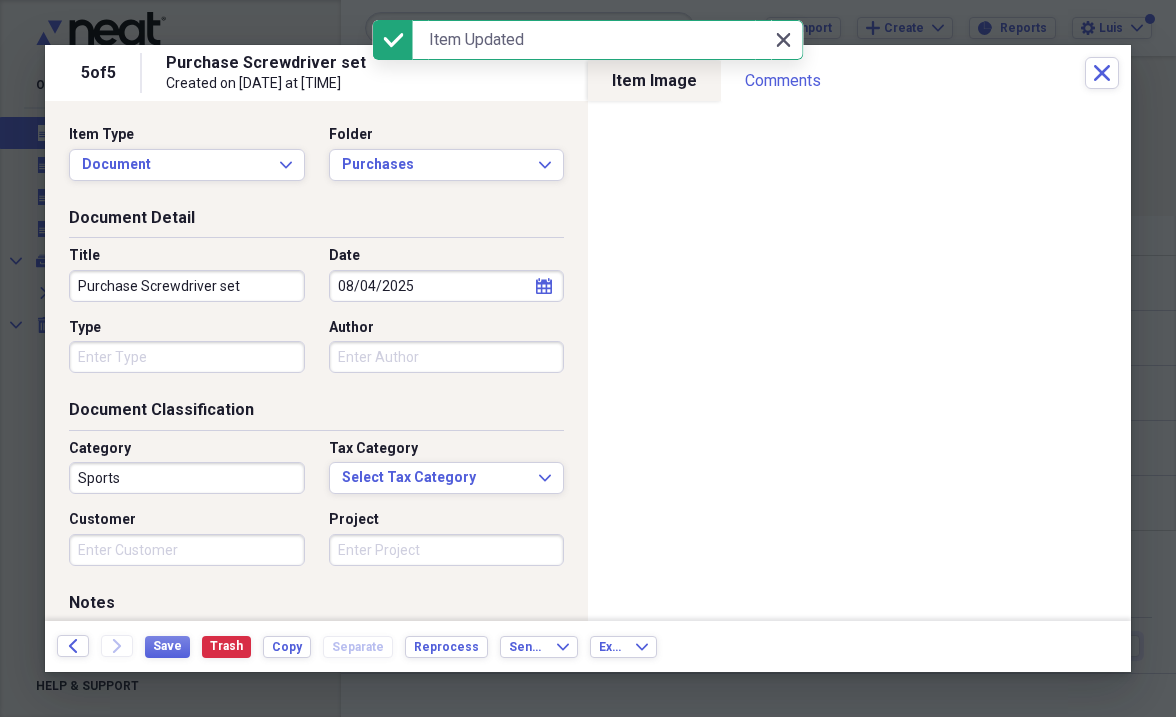 click 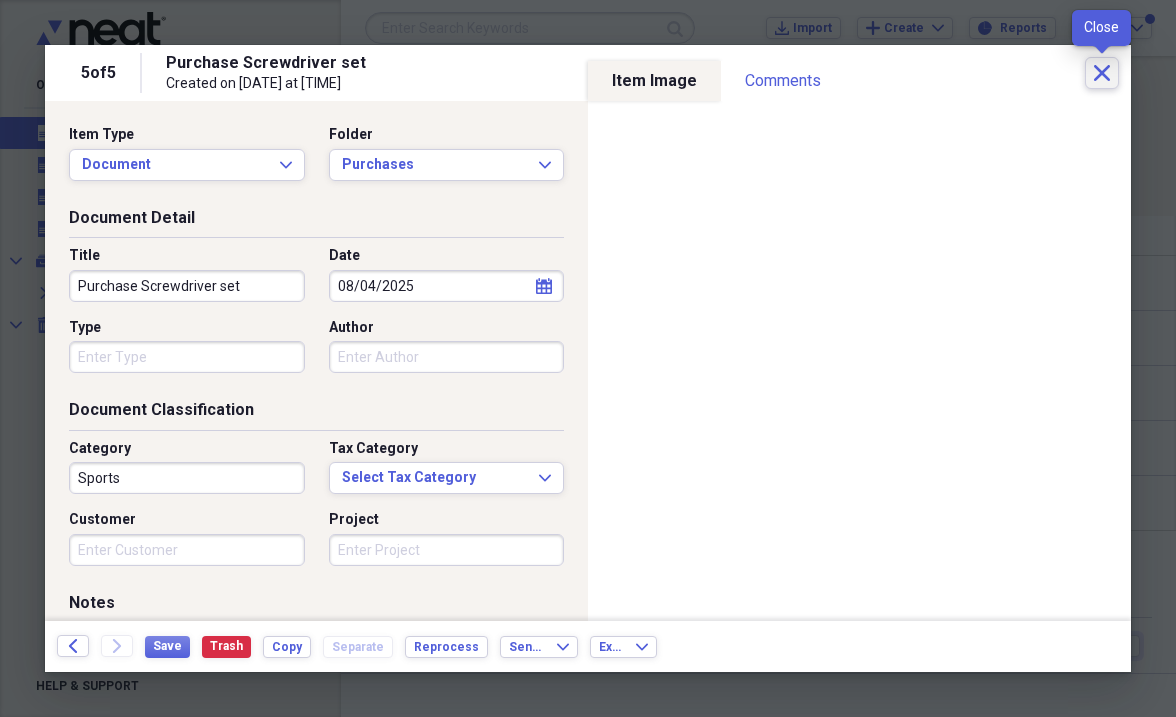 click on "Close" 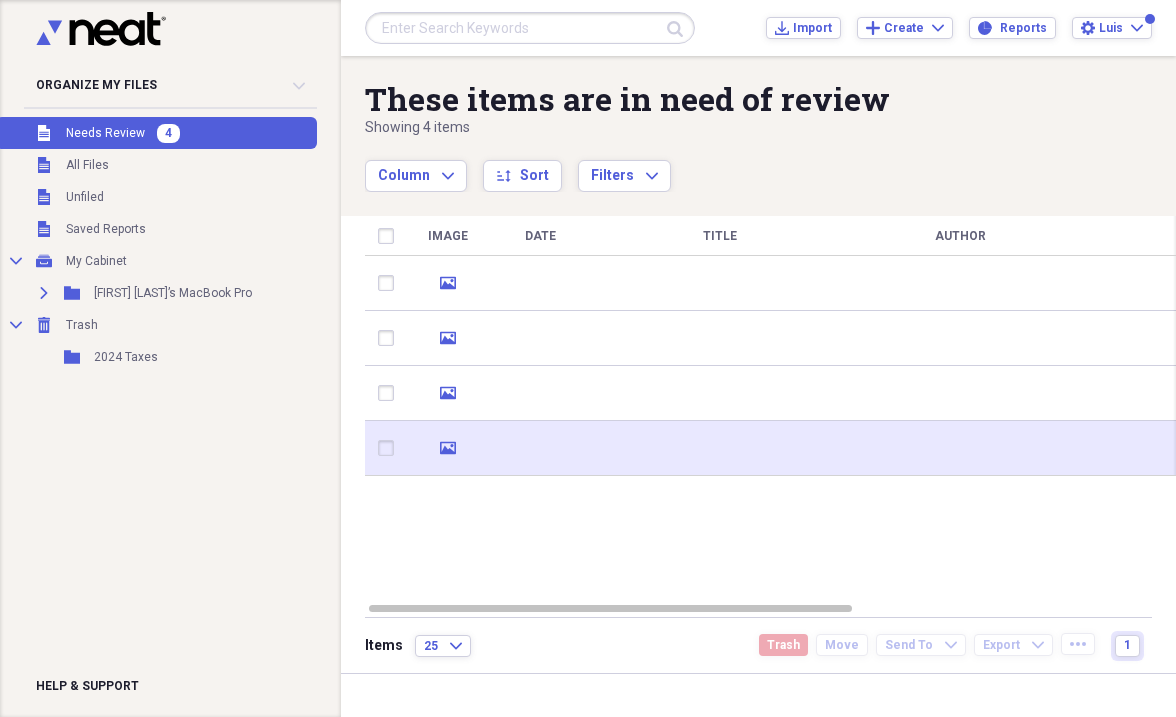 click at bounding box center [540, 448] 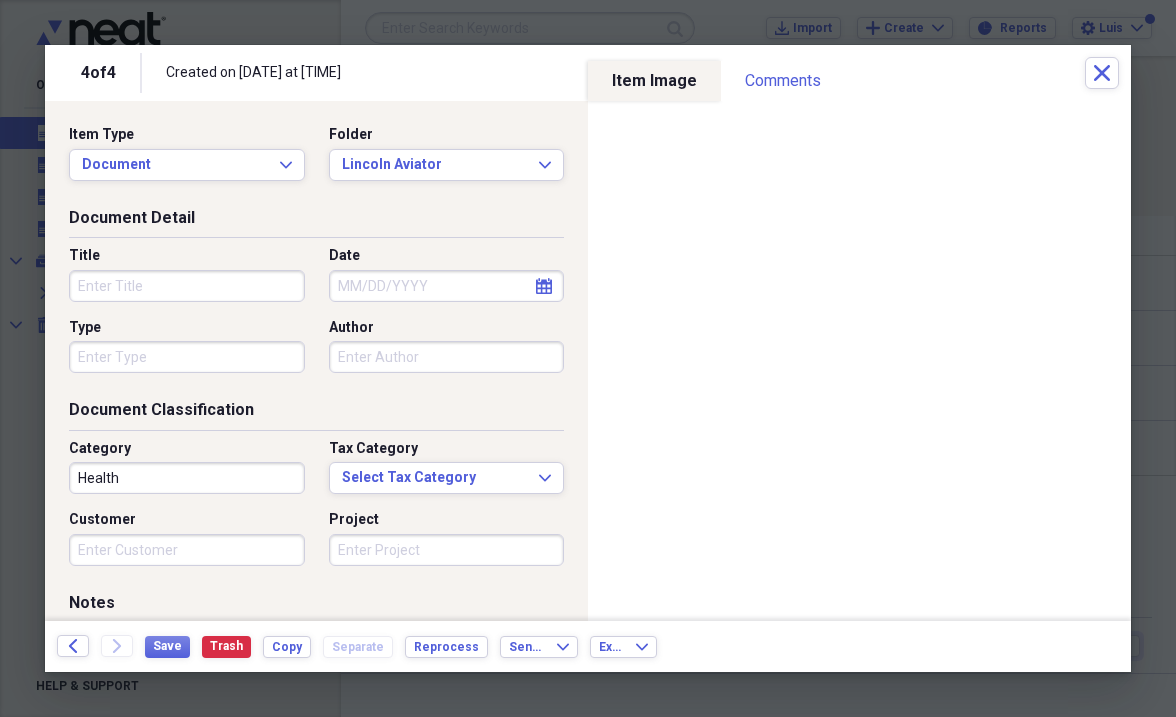 click on "Title" at bounding box center [187, 286] 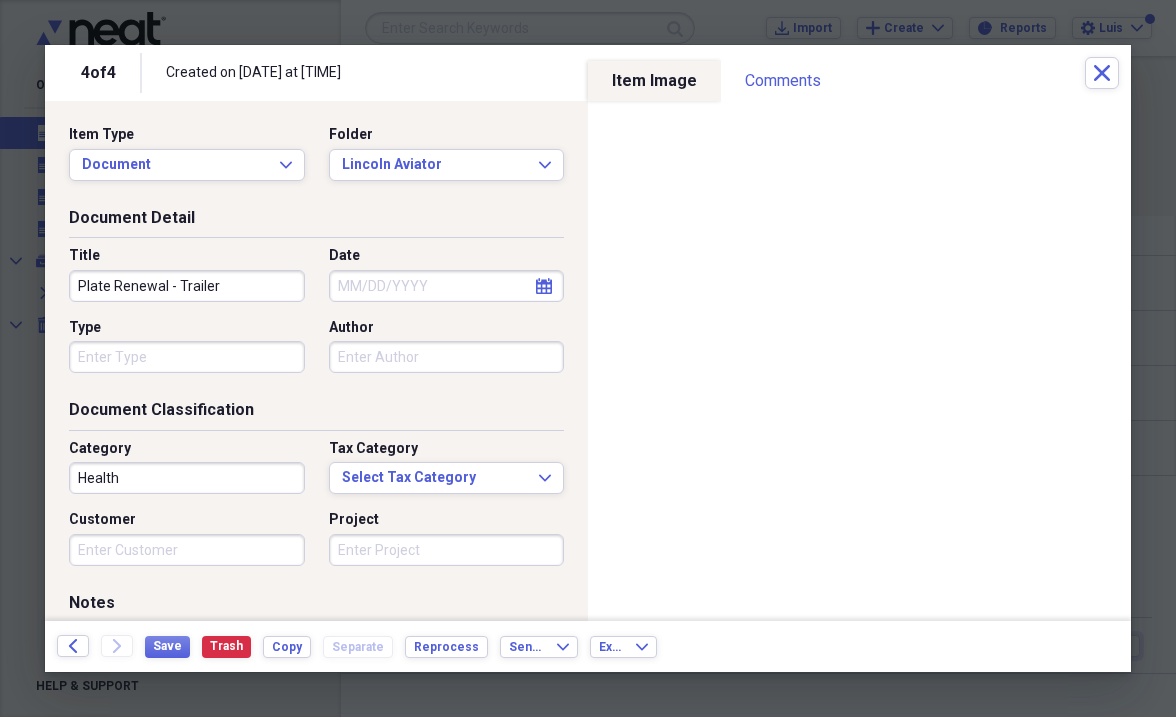 type on "Plate Renewal - Trailer" 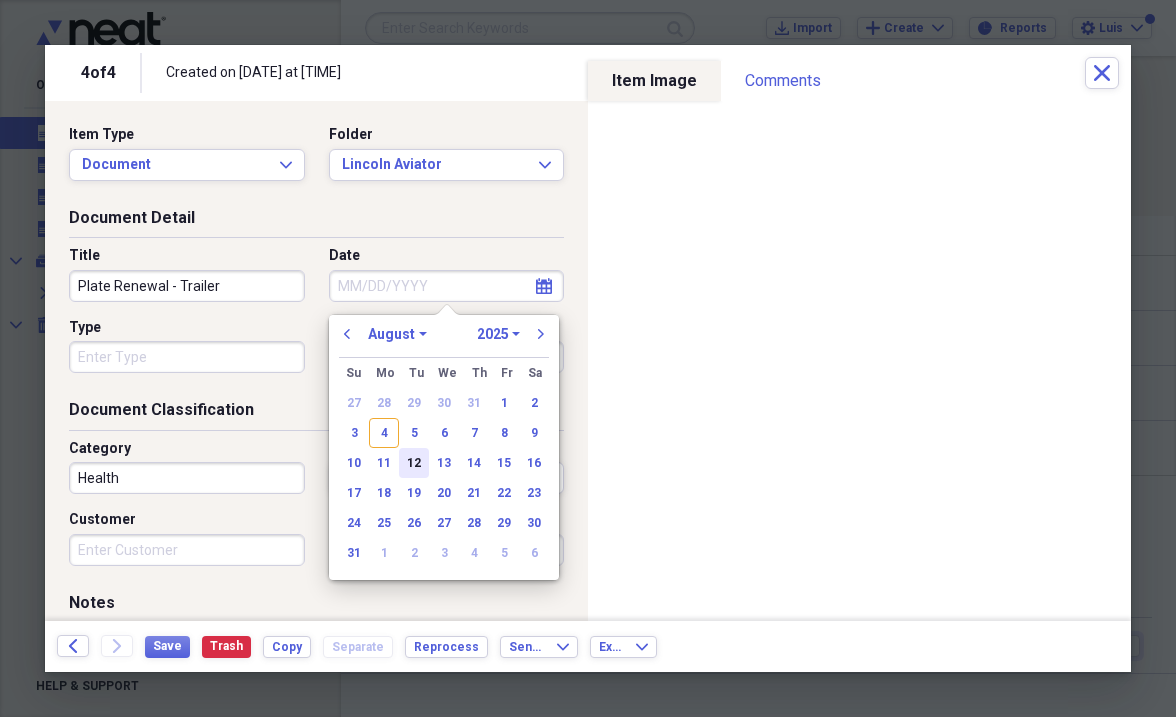 click on "12" at bounding box center (414, 463) 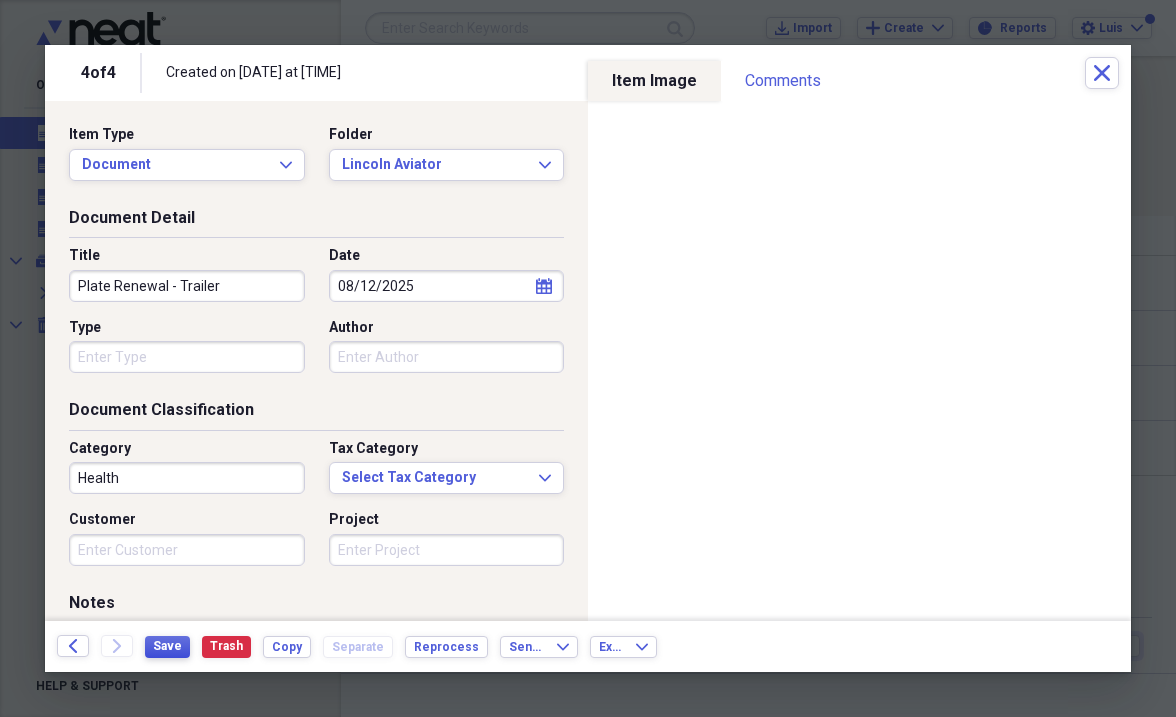 click on "Save" at bounding box center [167, 646] 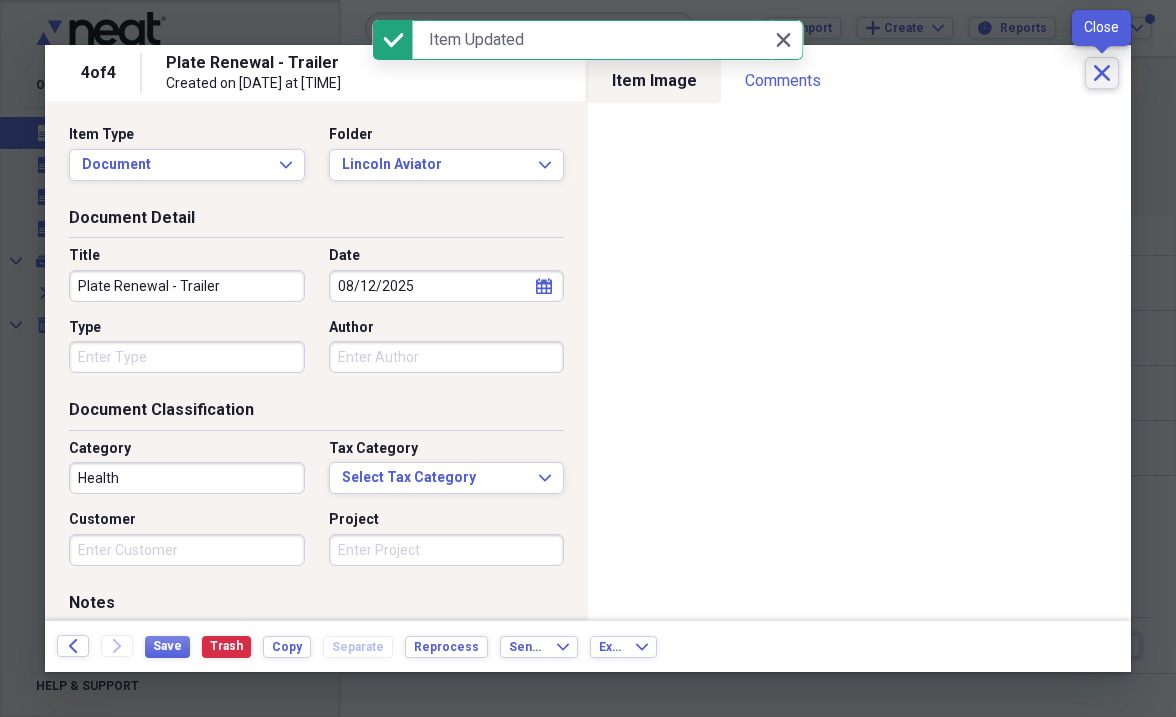 click on "Close" 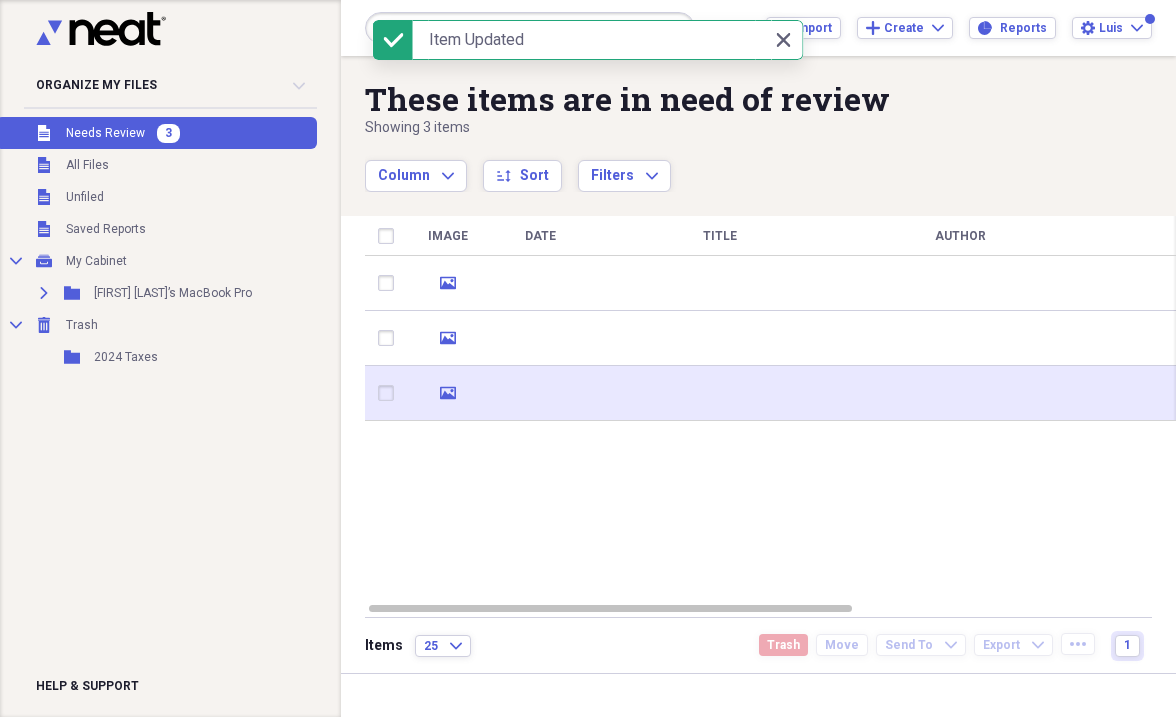 click at bounding box center [720, 393] 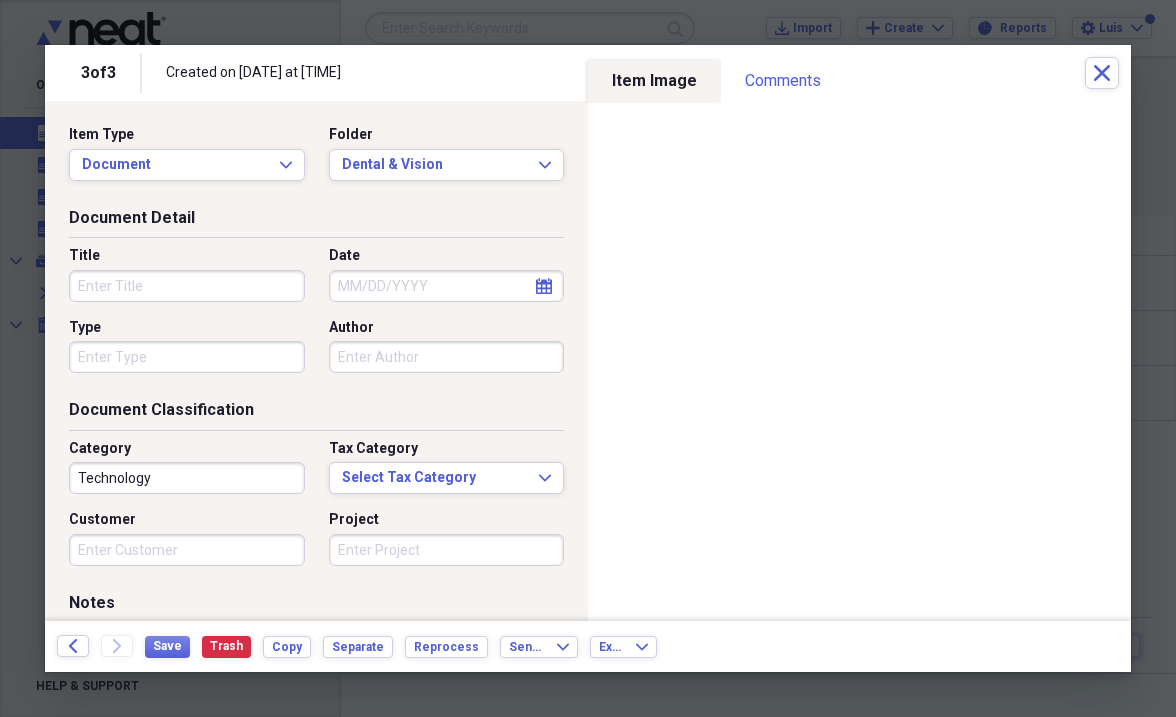 click on "Title" at bounding box center [187, 286] 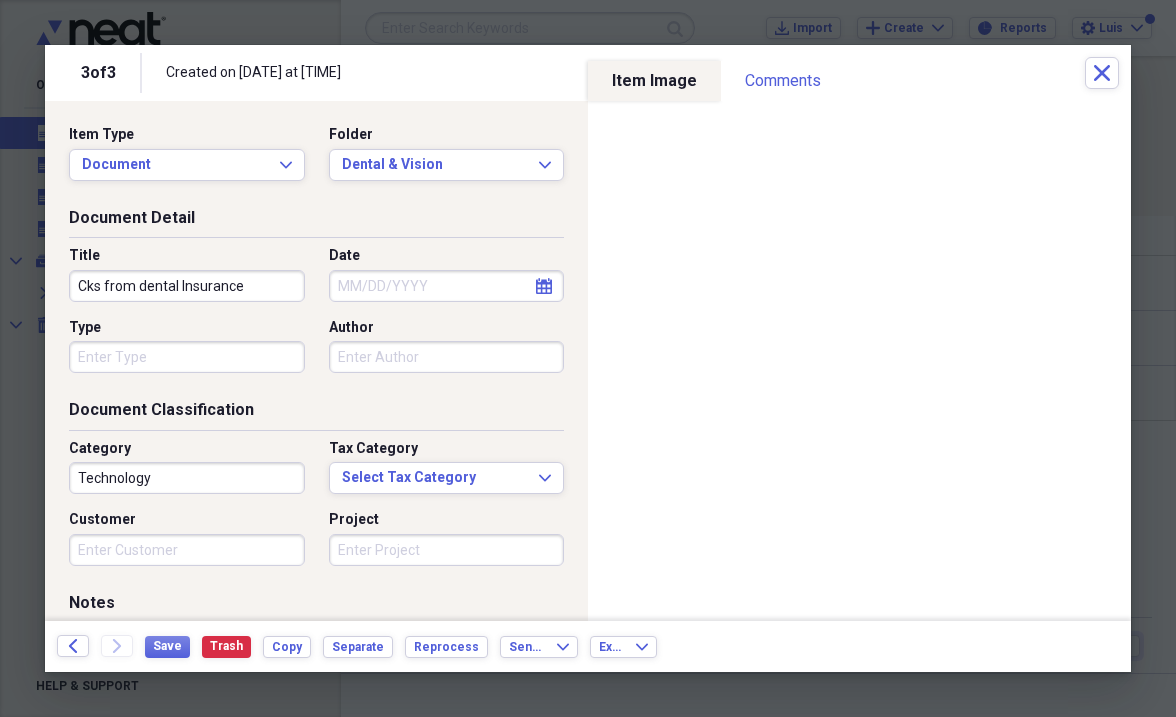 type on "Cks from dental Insurance" 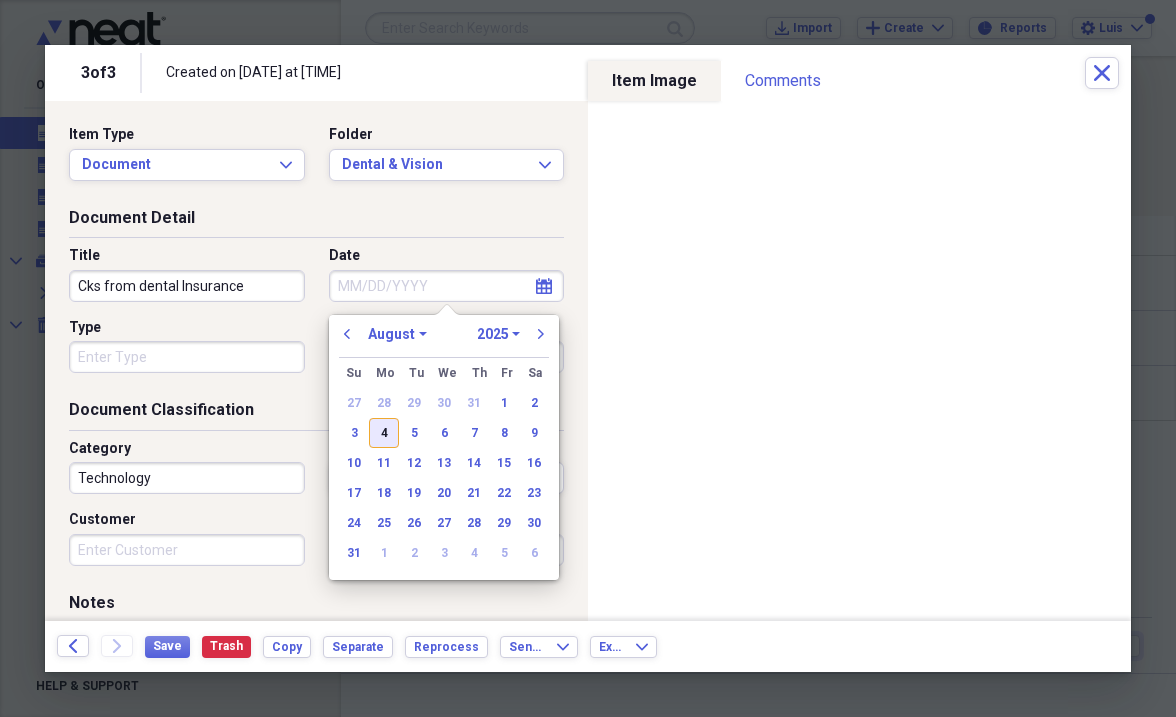 click on "4" at bounding box center [384, 433] 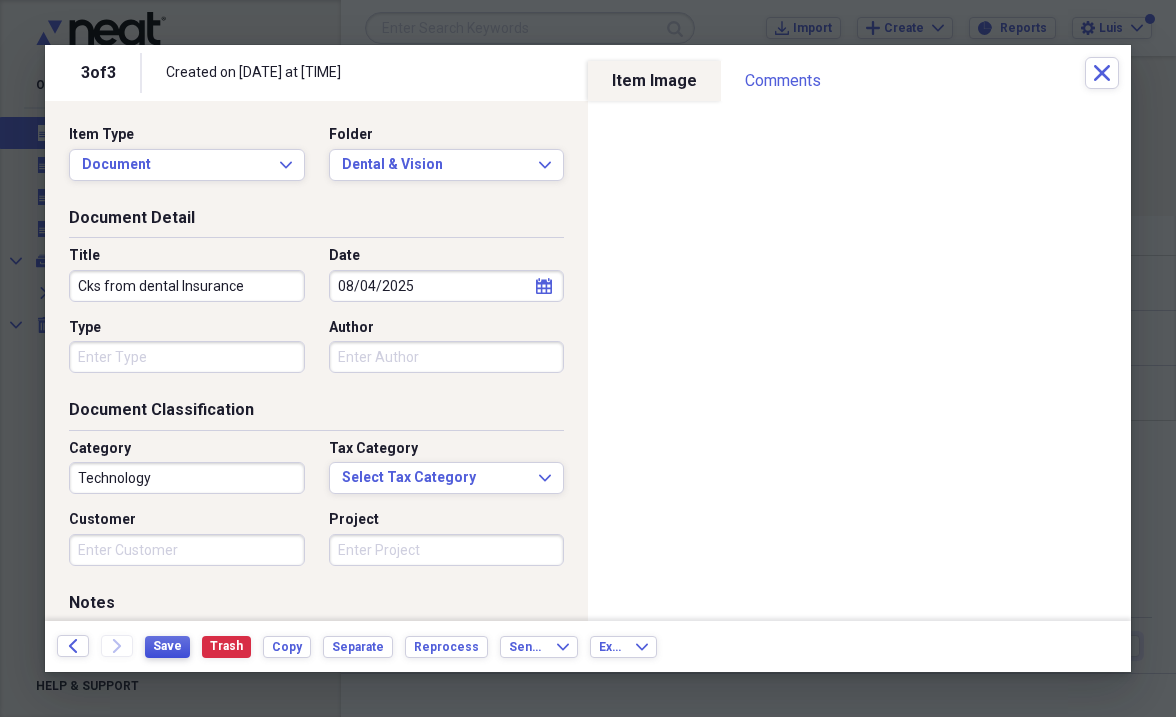click on "Save" at bounding box center (167, 646) 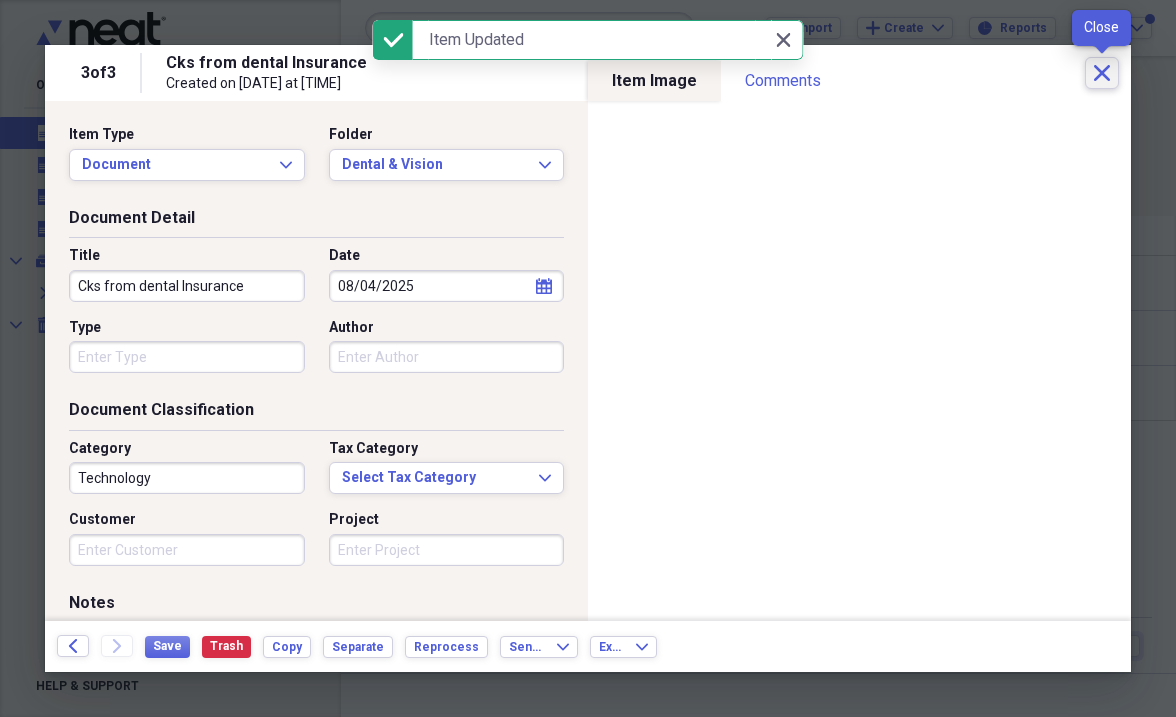 click on "Close" 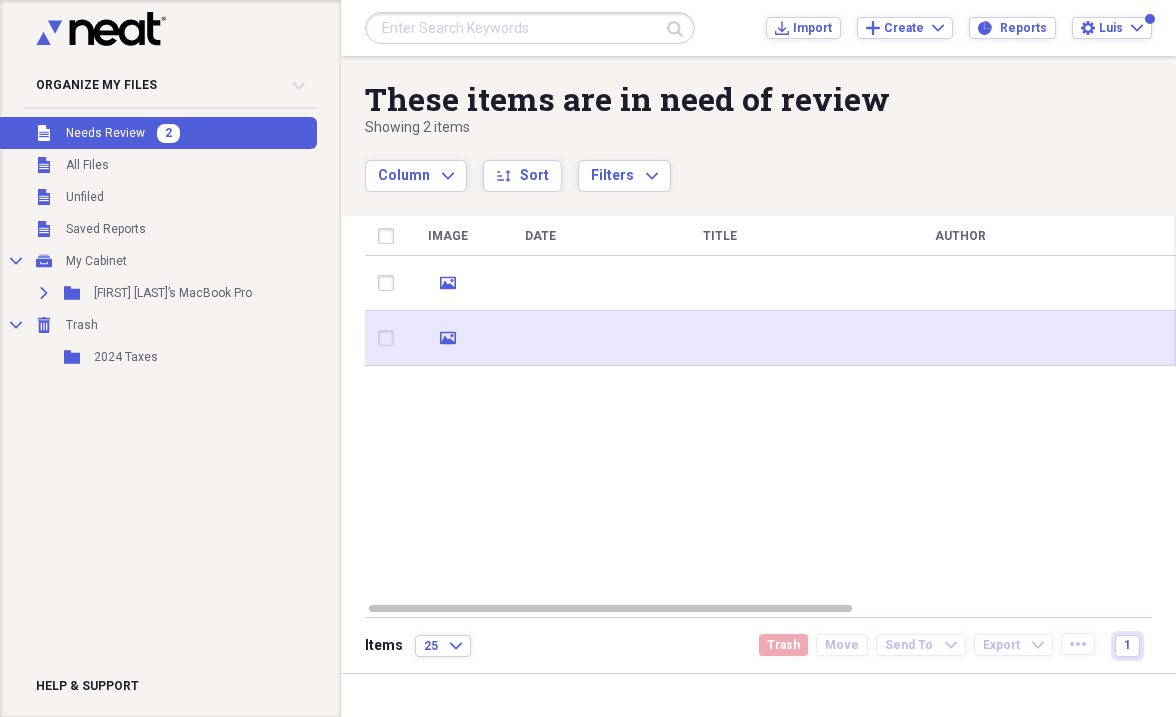 click at bounding box center (720, 338) 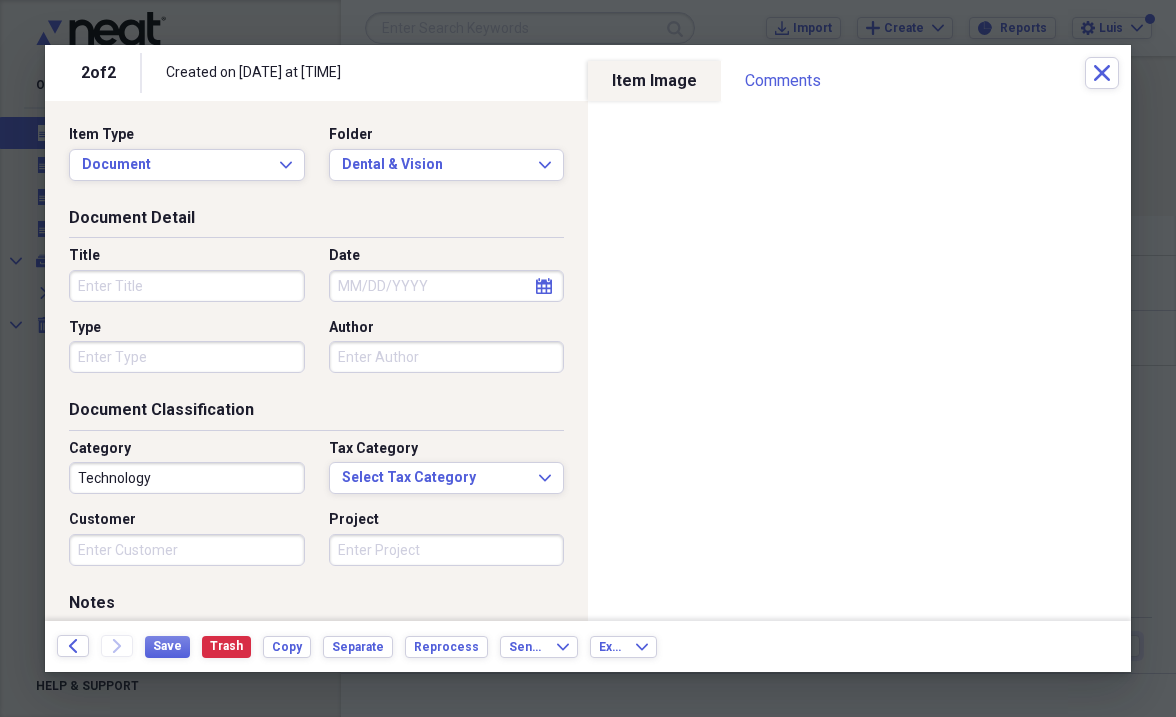 click on "Title" at bounding box center [187, 286] 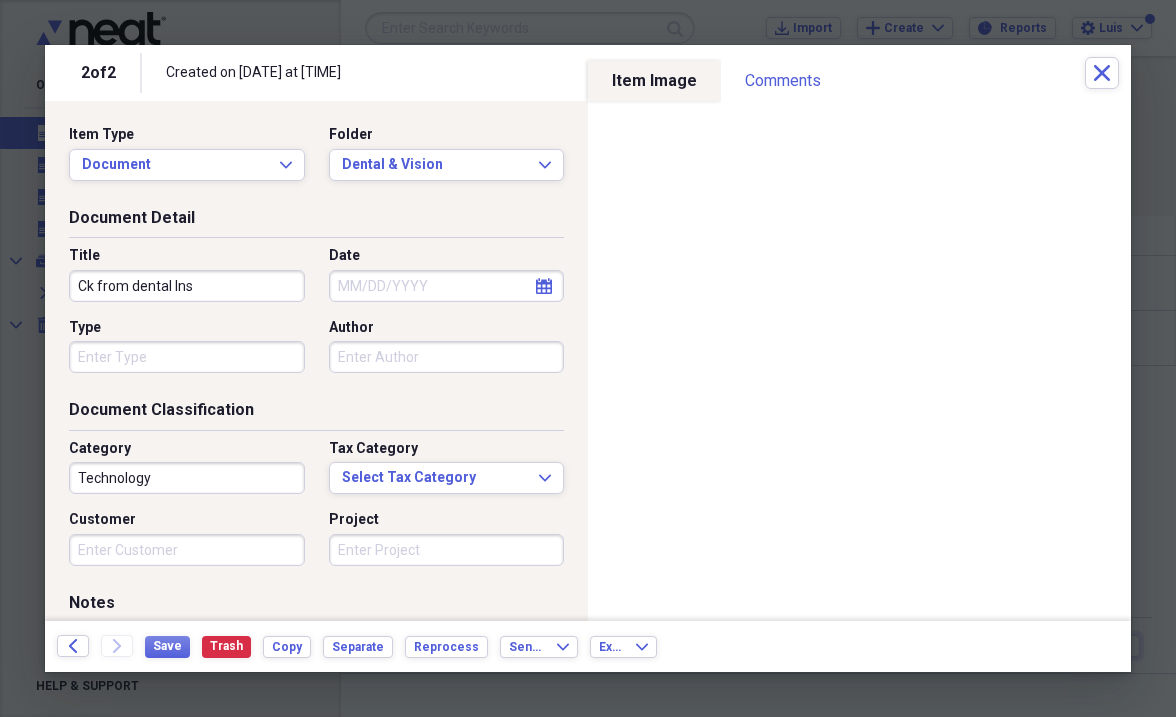 type on "Ck from dental Ins" 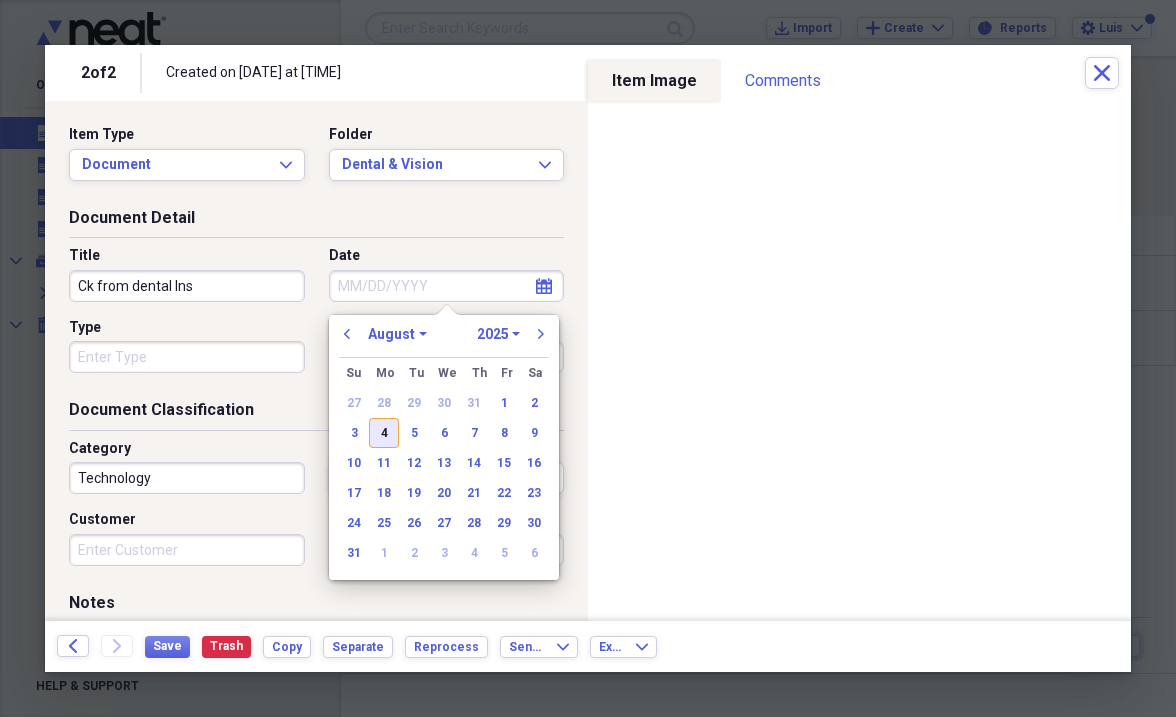 click on "4" at bounding box center [384, 433] 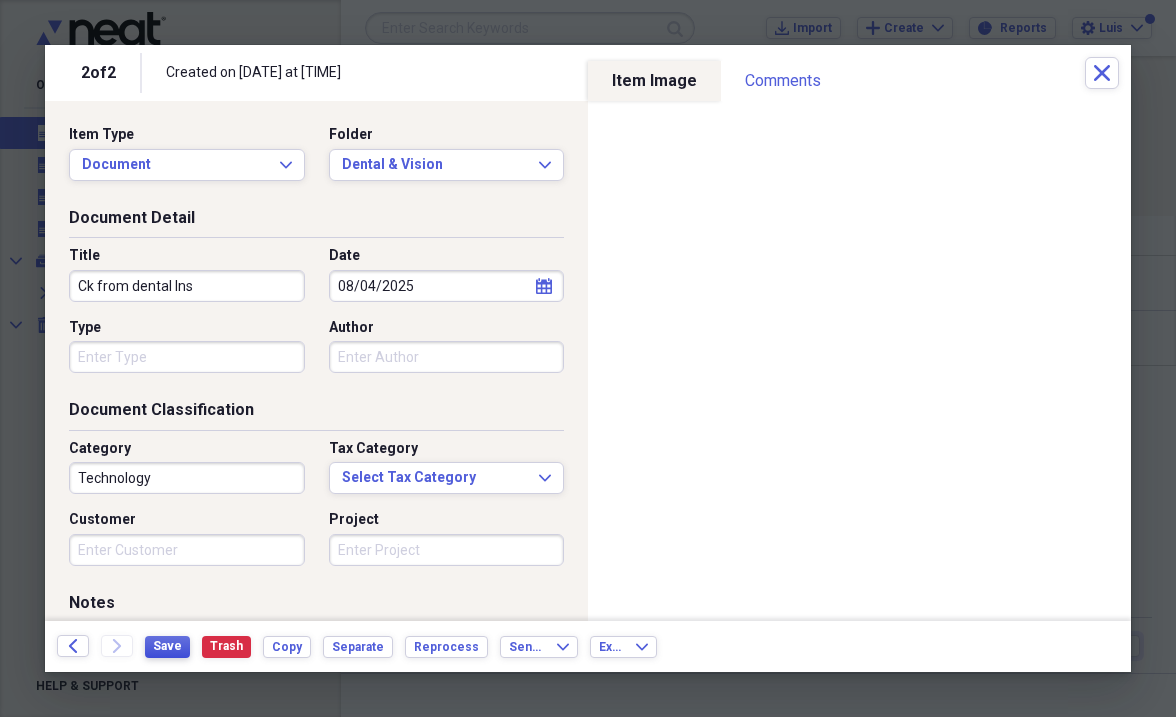 click on "Save" at bounding box center [167, 646] 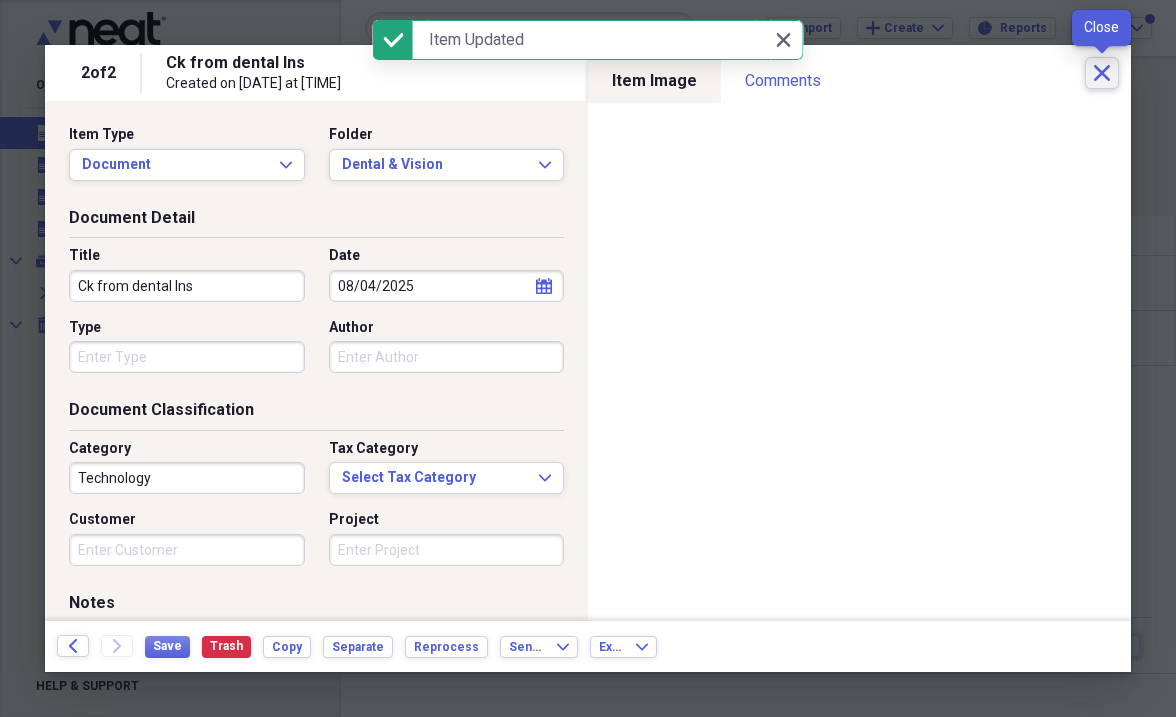 click on "Close" 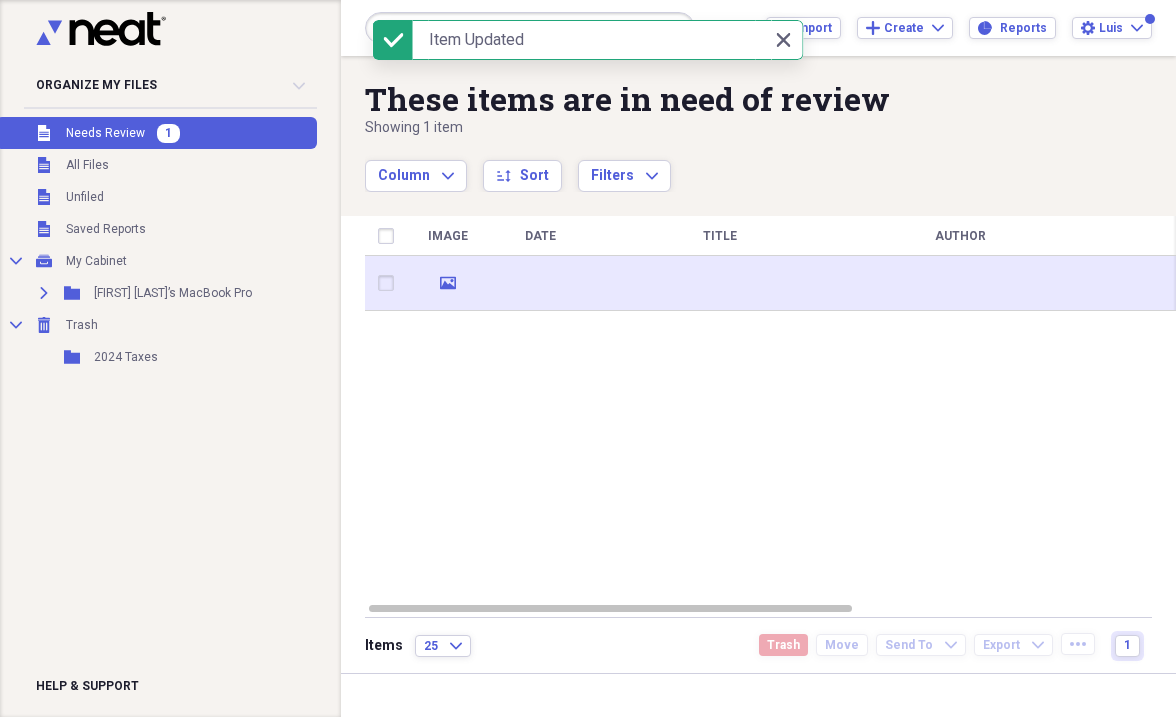 click at bounding box center (720, 283) 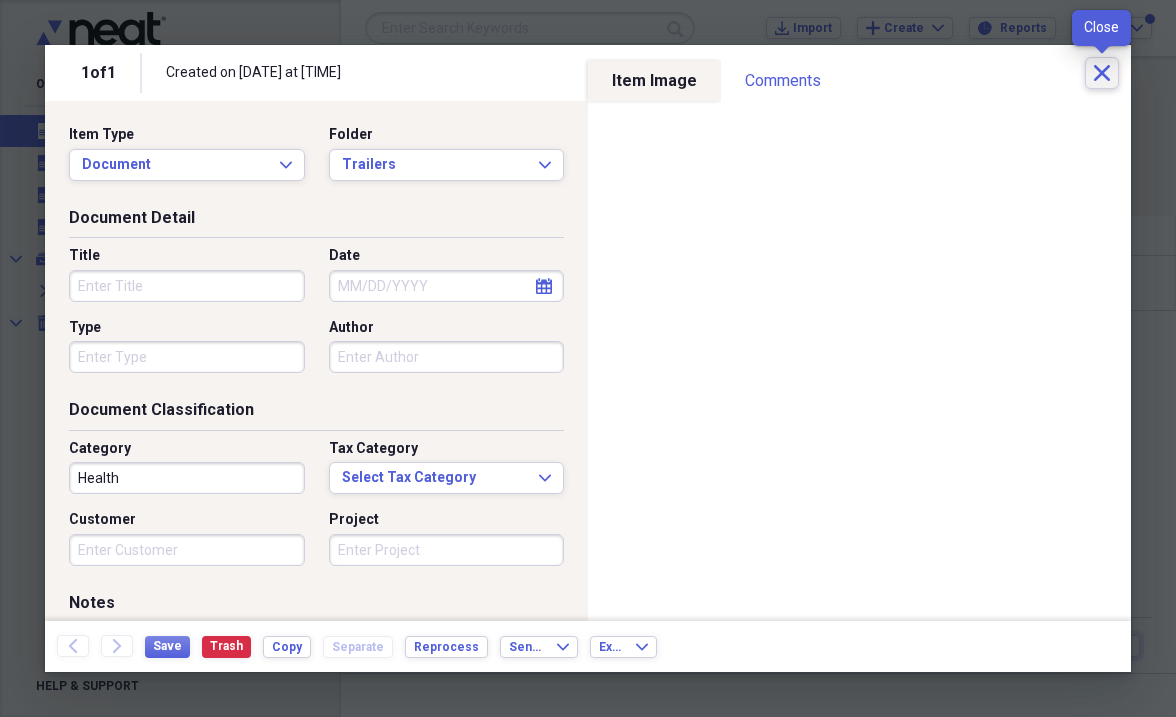 click on "Close" 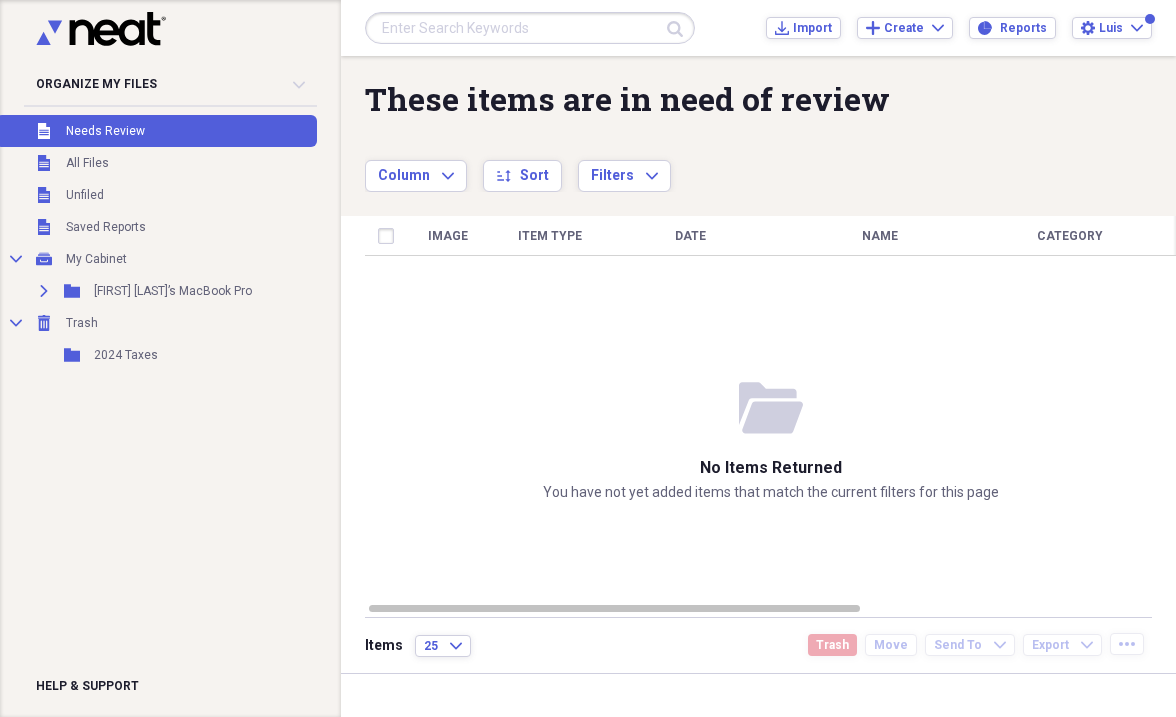 click on "Unfiled Needs Review" at bounding box center [156, 131] 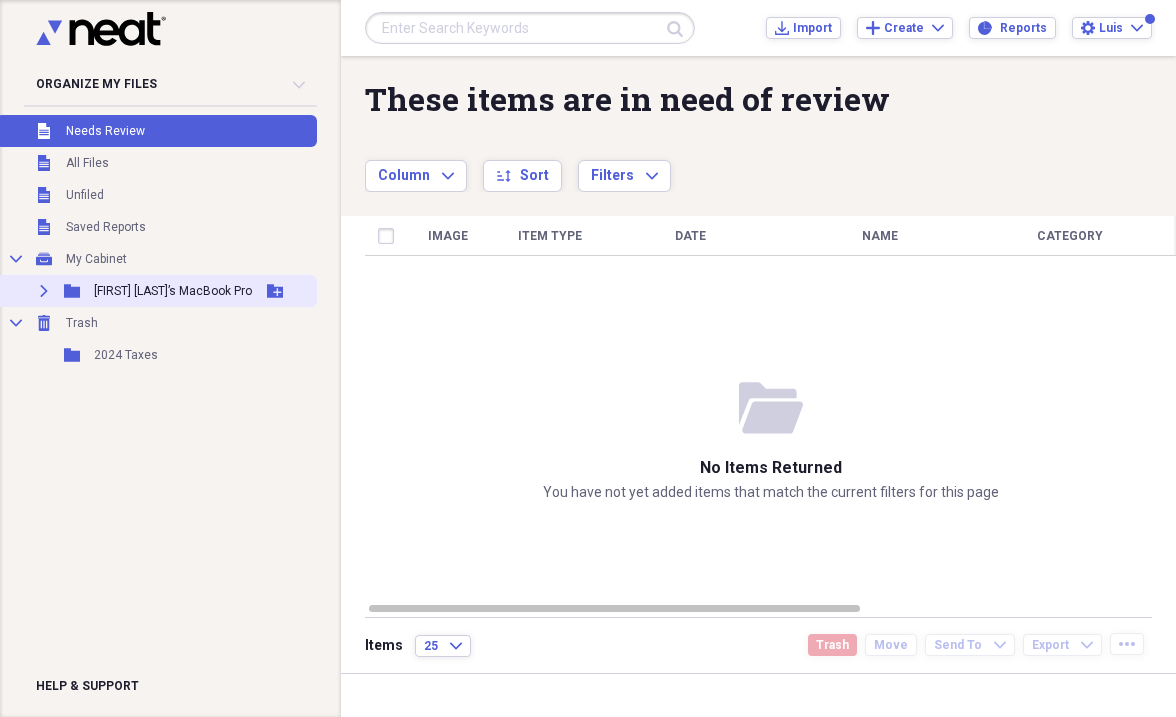 click on "Expand" 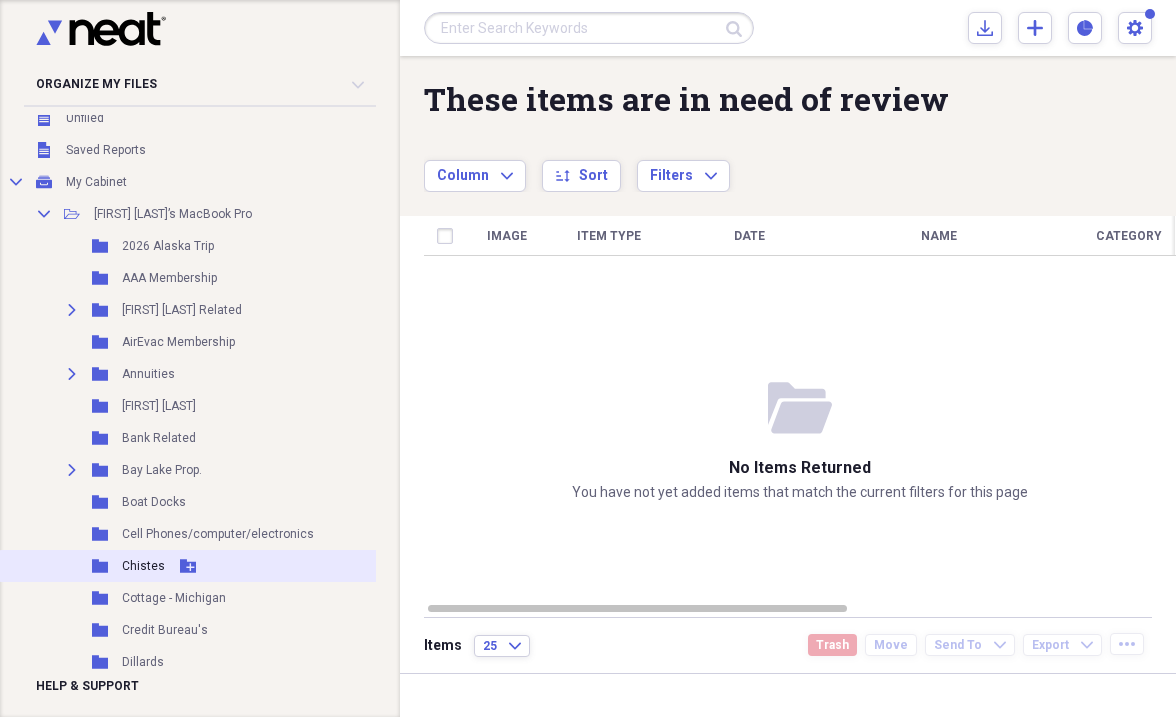 scroll, scrollTop: 79, scrollLeft: 0, axis: vertical 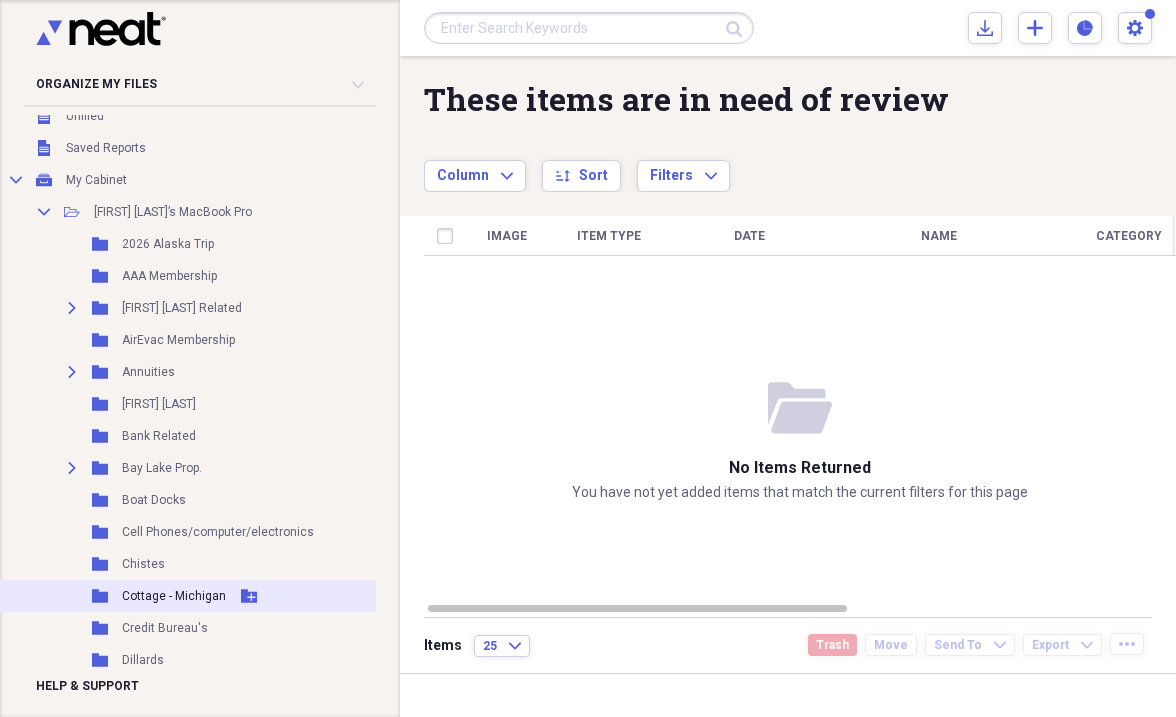 click on "Cottage - Michigan" at bounding box center [174, 596] 